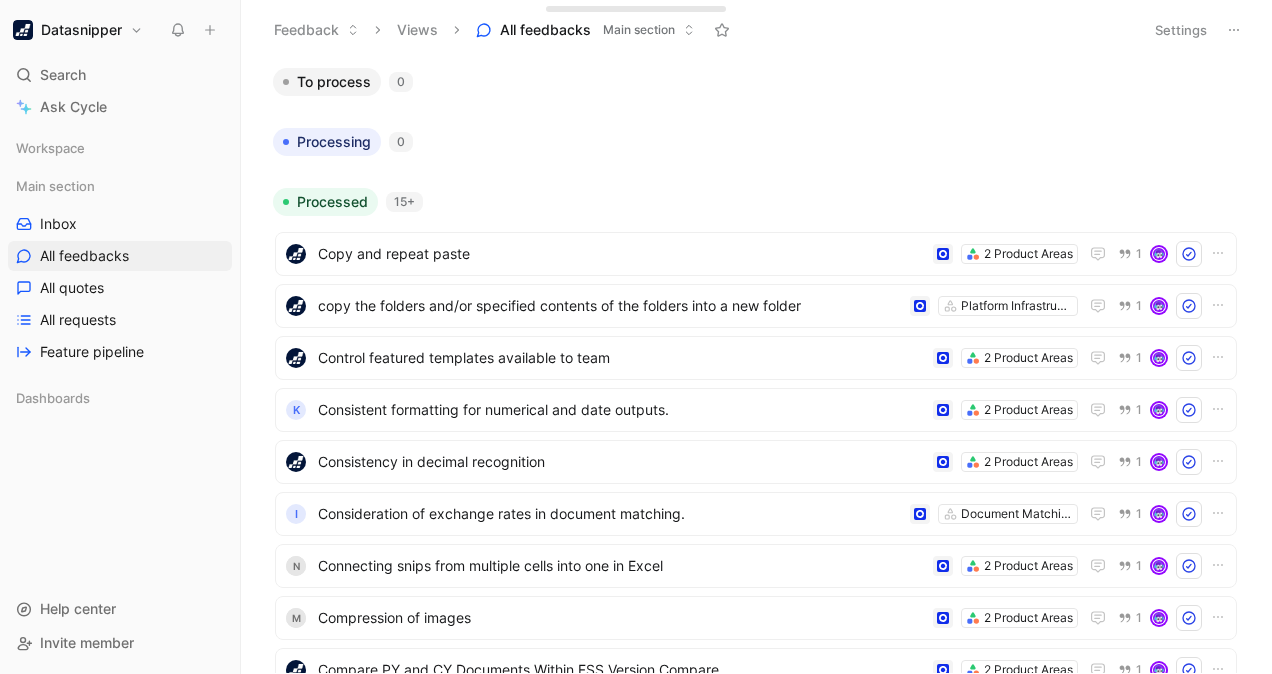 scroll, scrollTop: 0, scrollLeft: 0, axis: both 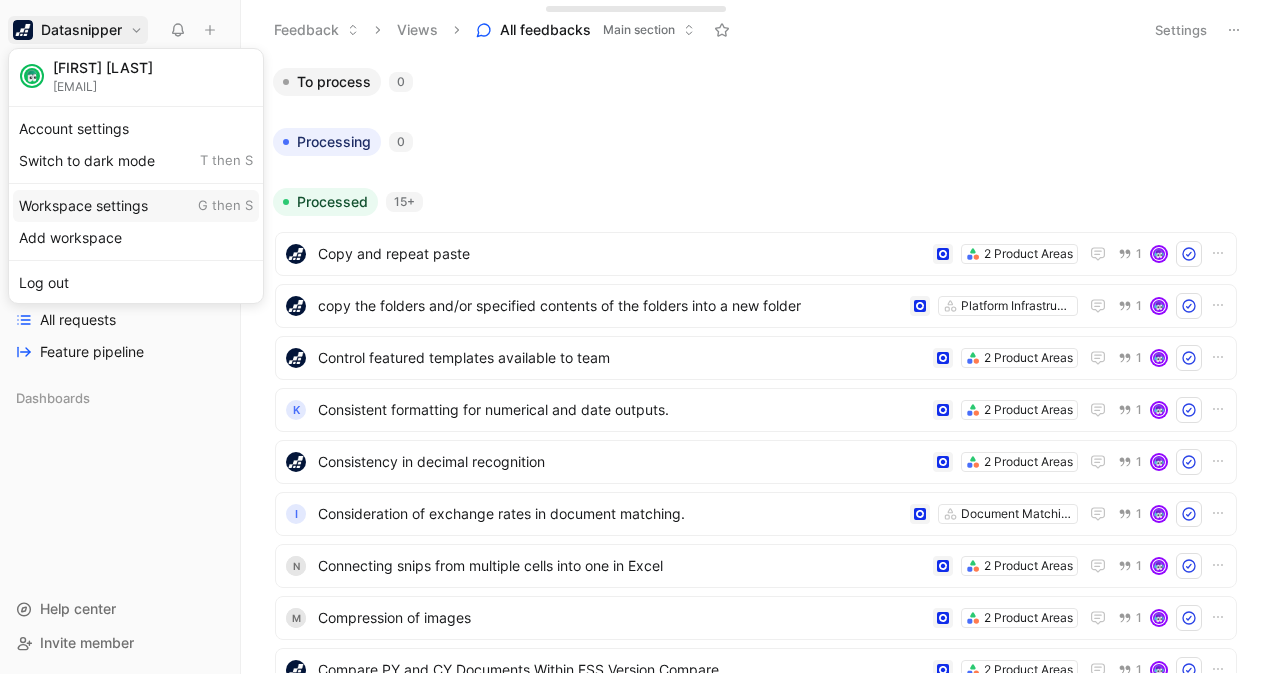 click on "Workspace settings G then S" at bounding box center [136, 206] 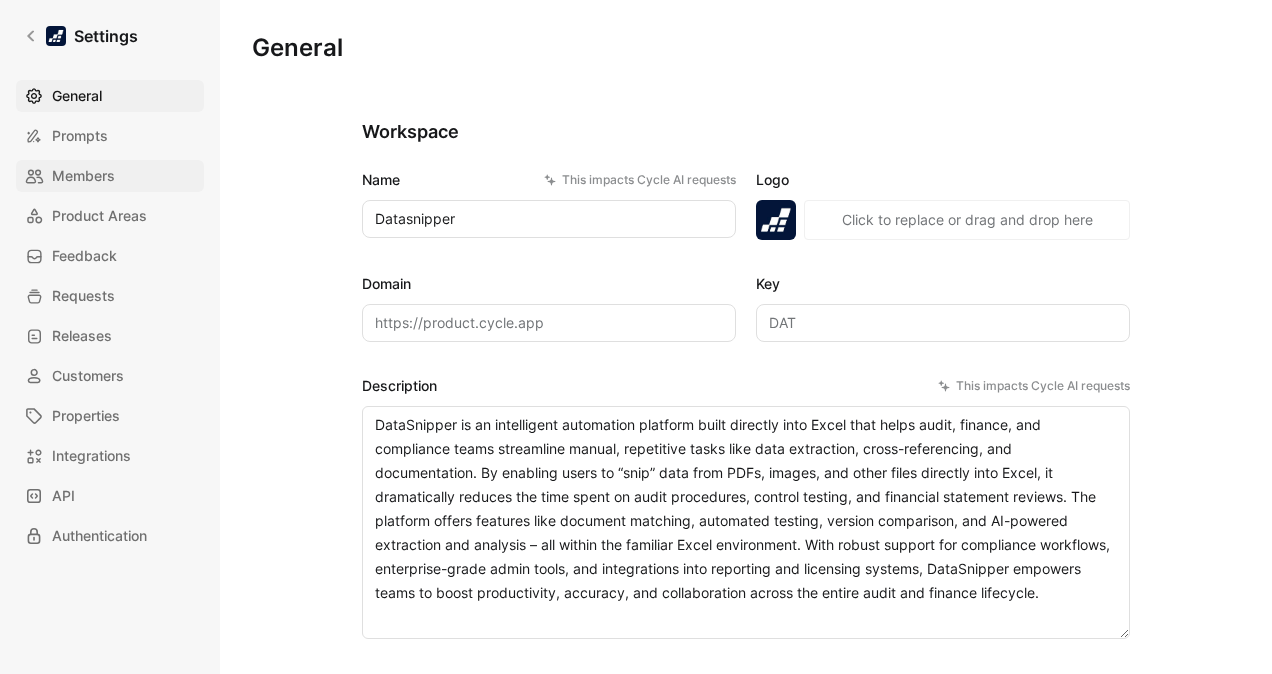 click on "Members" at bounding box center (110, 176) 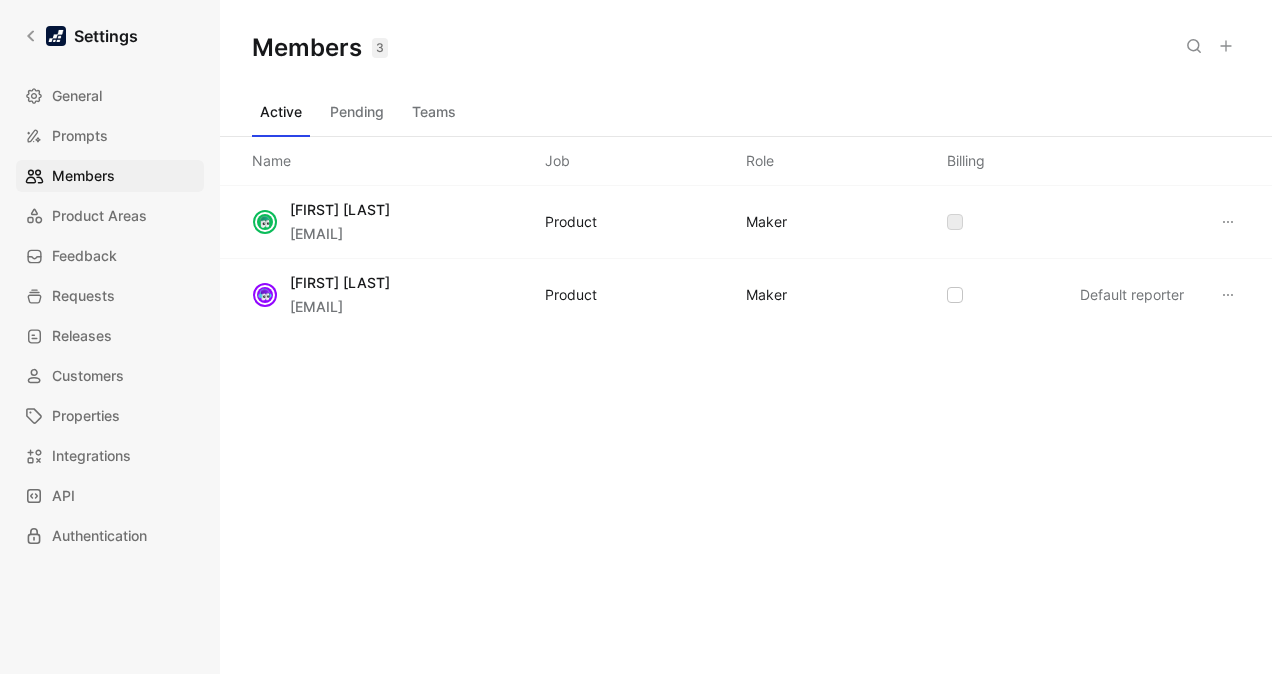 click 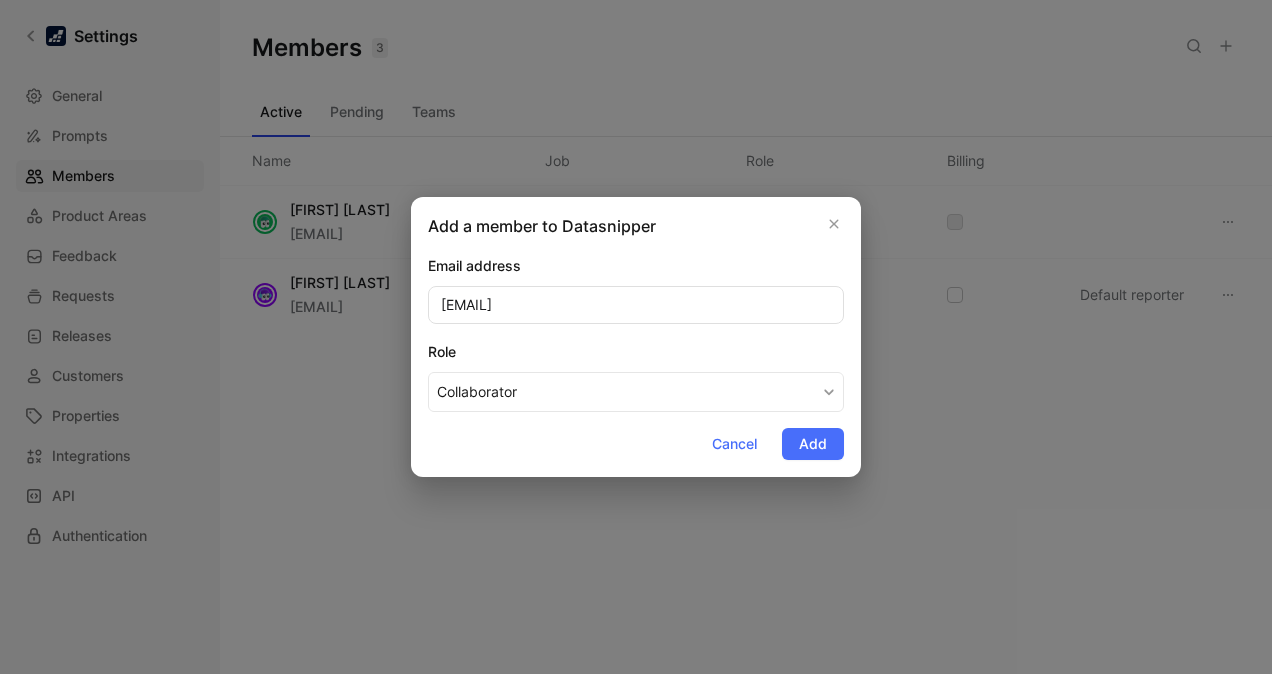 type on "patrick.uffels@datasnipper.com" 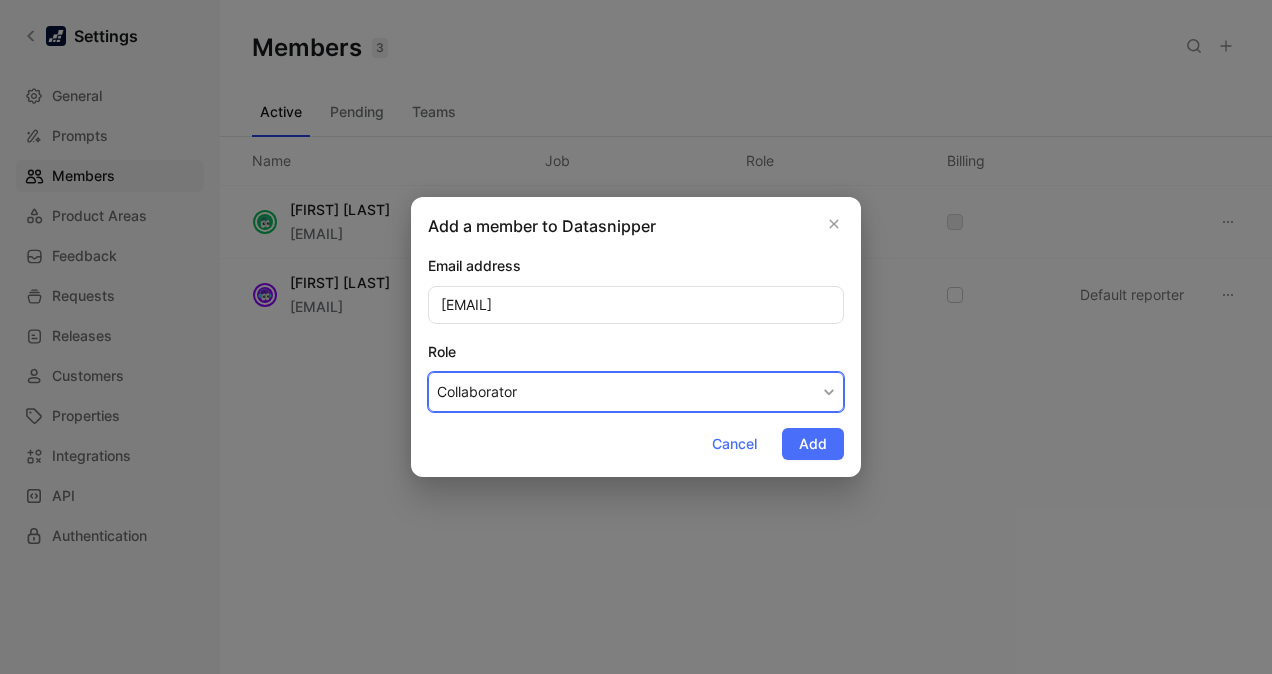 click 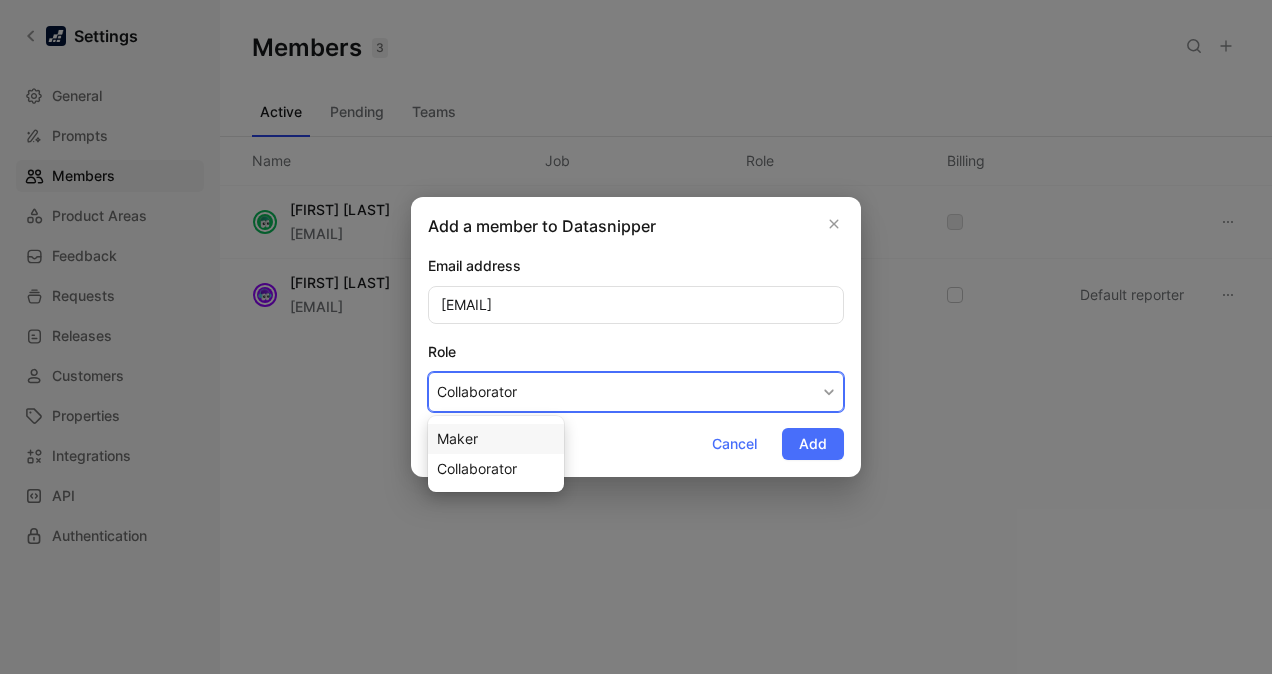 click on "Maker" at bounding box center [496, 439] 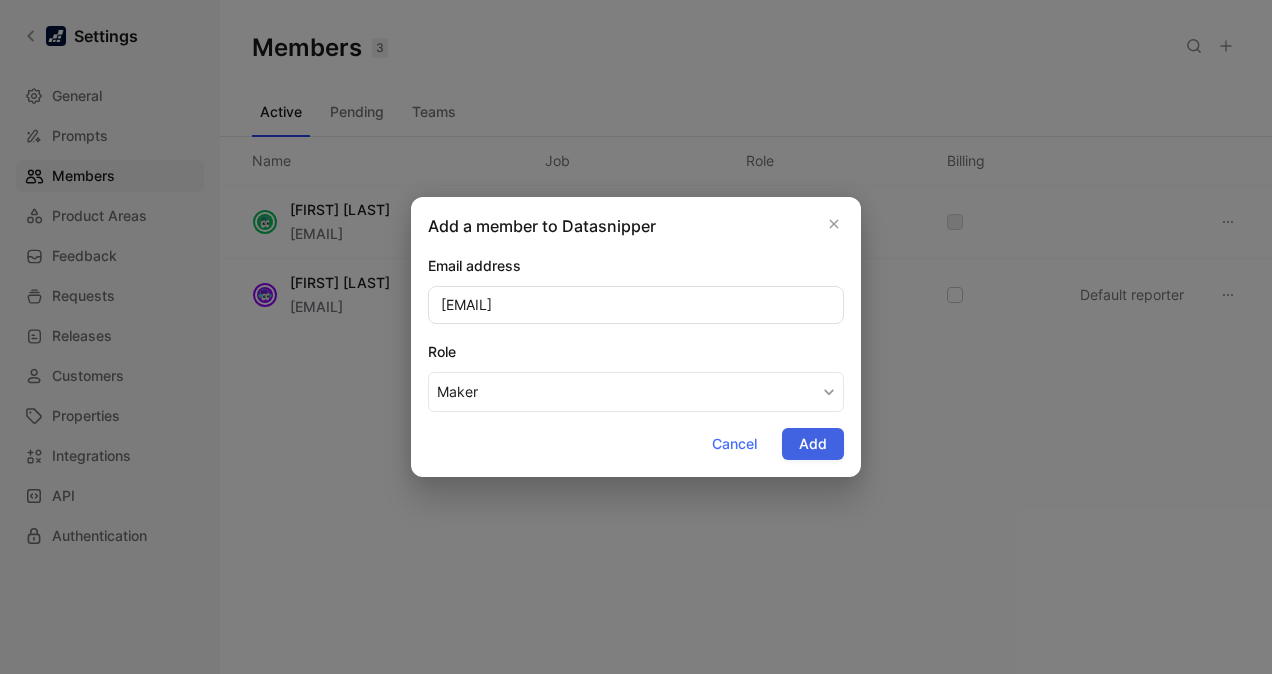 click on "Add" at bounding box center (813, 444) 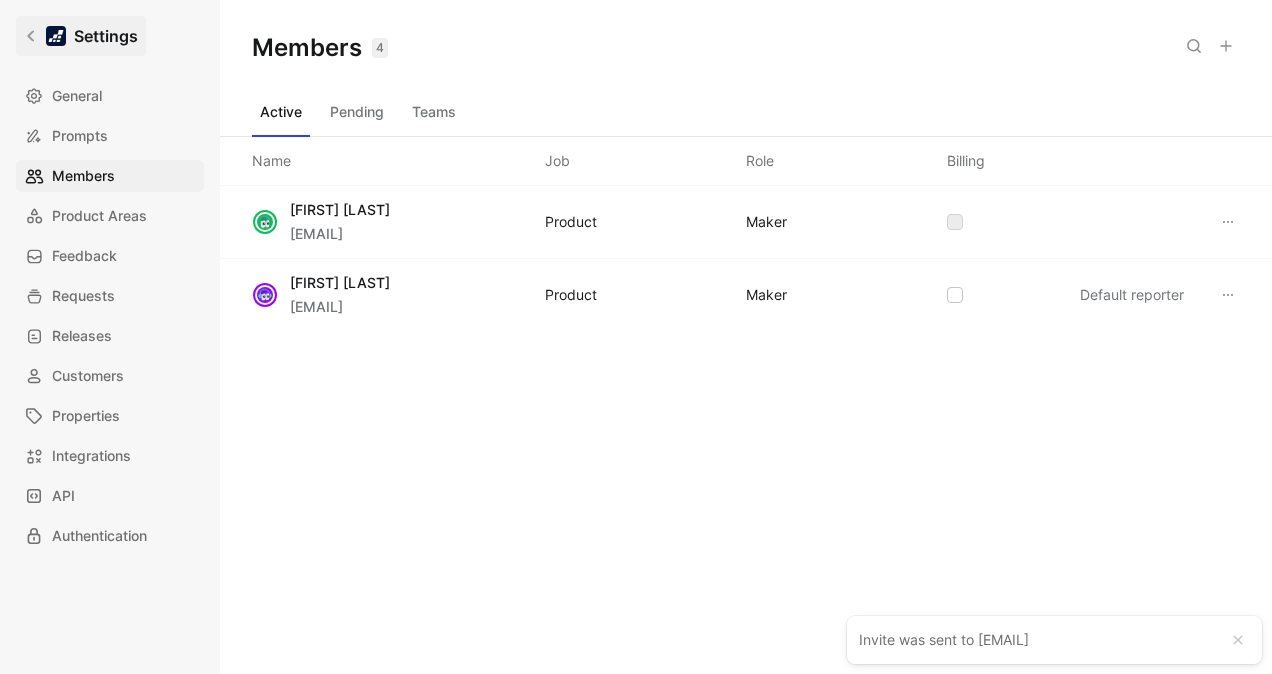 click at bounding box center (56, 36) 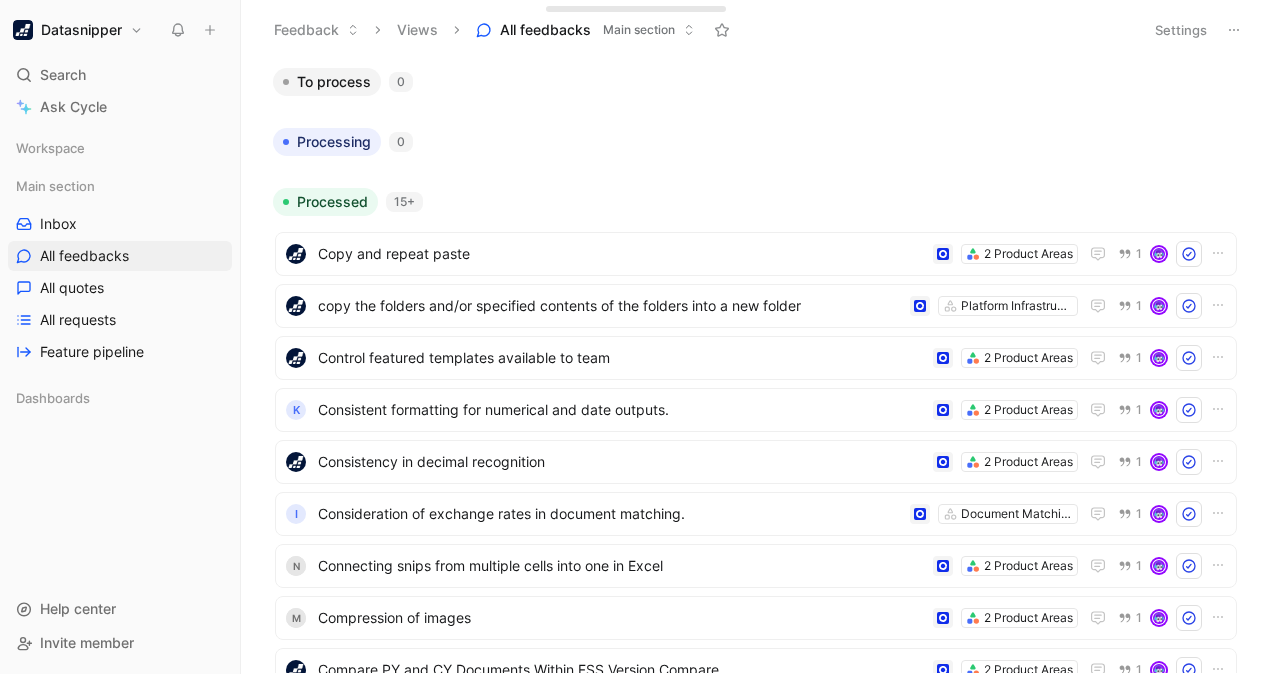 click on "Datasnipper Search Ctrl K Ask Cycle Workspace Main section Inbox All feedbacks All quotes All requests Feature pipeline Dashboards
To pick up a draggable item, press the space bar.
While dragging, use the arrow keys to move the item.
Press space again to drop the item in its new position, or press escape to cancel.
Help center Invite member Feedback Views All feedbacks Main section Settings To process 0 Processing 0 Processed 15+ Copy and repeat paste 2 Product Areas 1 copy the folders and/or specified contents of the folders into a new folder Platform Infrastructure 1 Control featured templates available to team 2 Product Areas 1 K Consistent formatting for numerical and date outputs. 2 Product Areas 1 Consistency in decimal recognition 2 Product Areas 1 I Consideration of exchange rates in document matching. Document Matching & Comparison 1 N Connecting snips from multiple cells into one in Excel 2 Product Areas 1 M Compression of images 2 Product Areas 1 2 Product Areas 1 A 1 1" at bounding box center [636, 337] 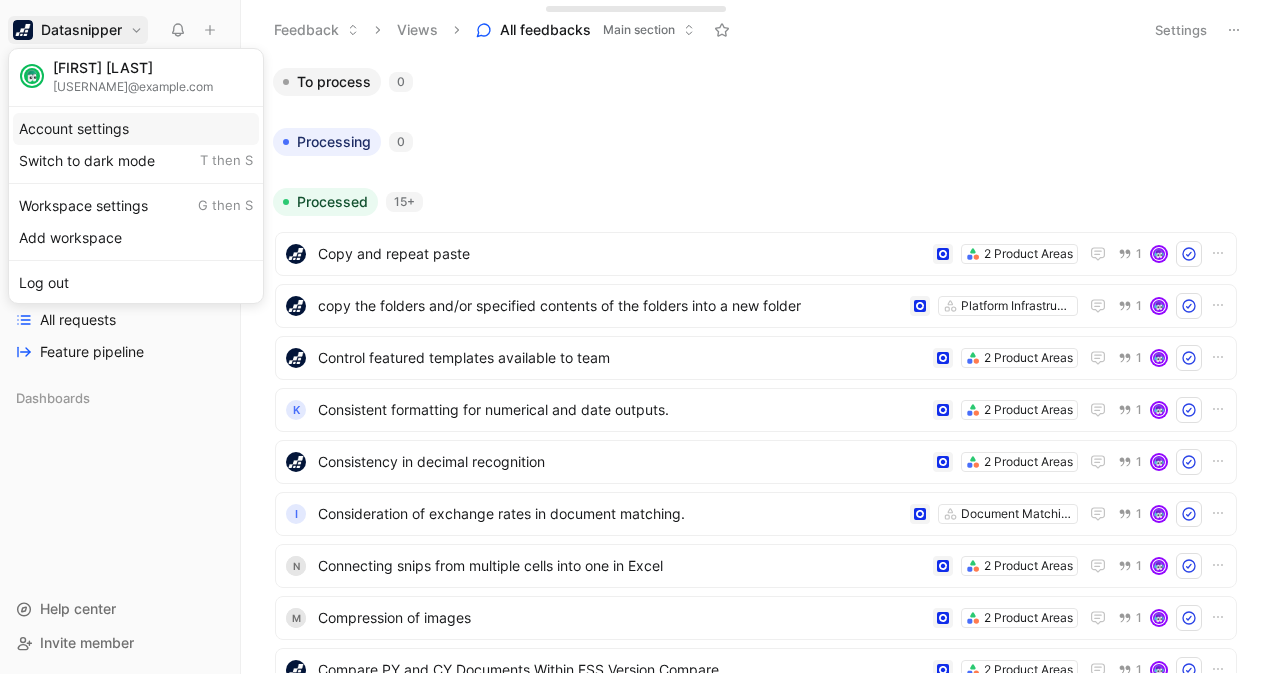click on "Account settings" at bounding box center [136, 129] 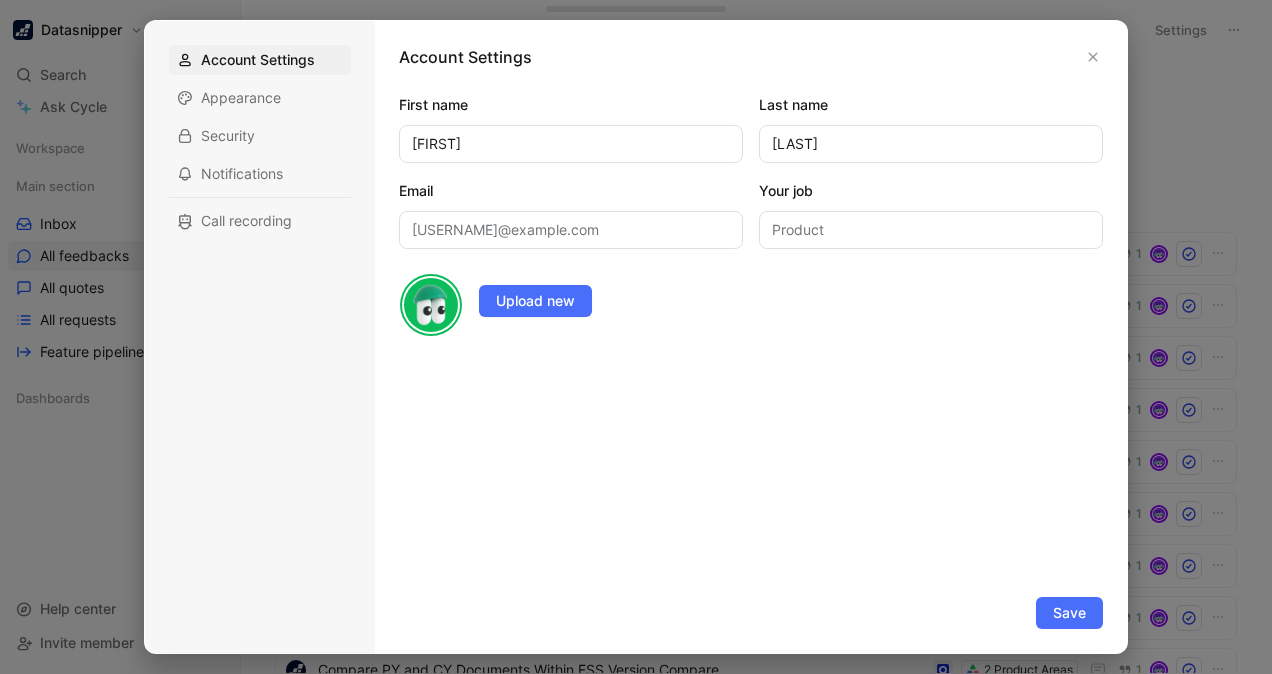 click at bounding box center (636, 337) 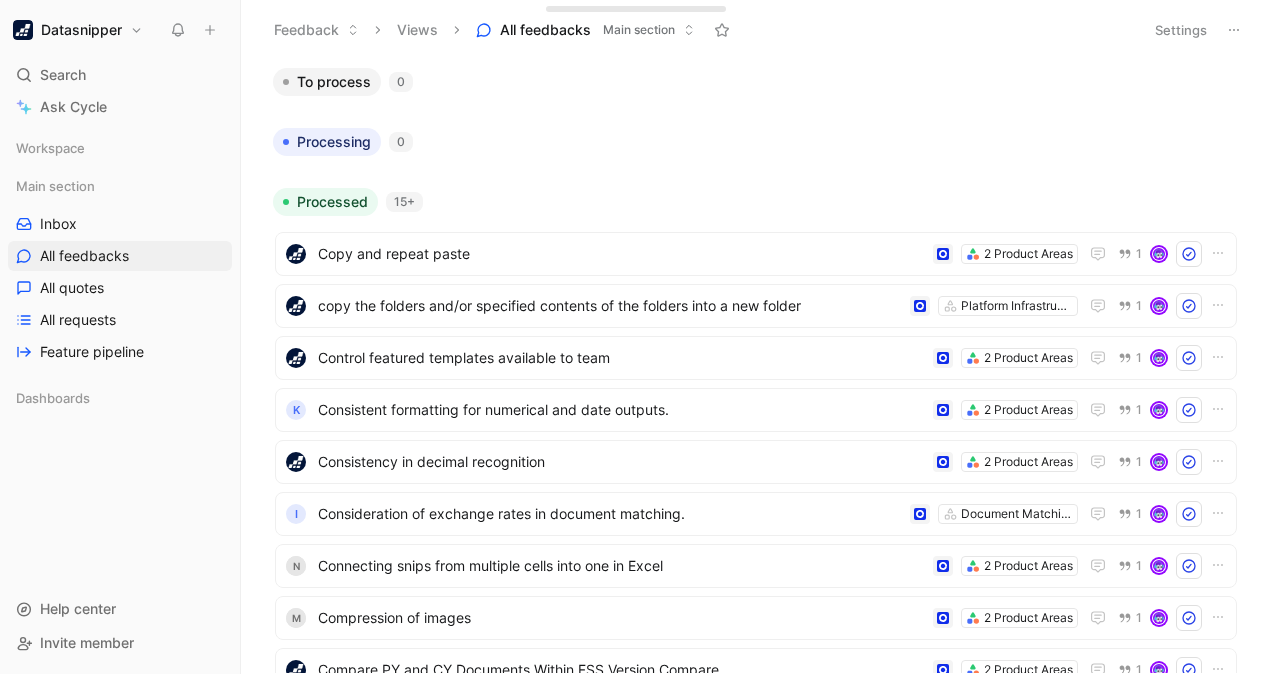 click on "Datasnipper" at bounding box center (81, 30) 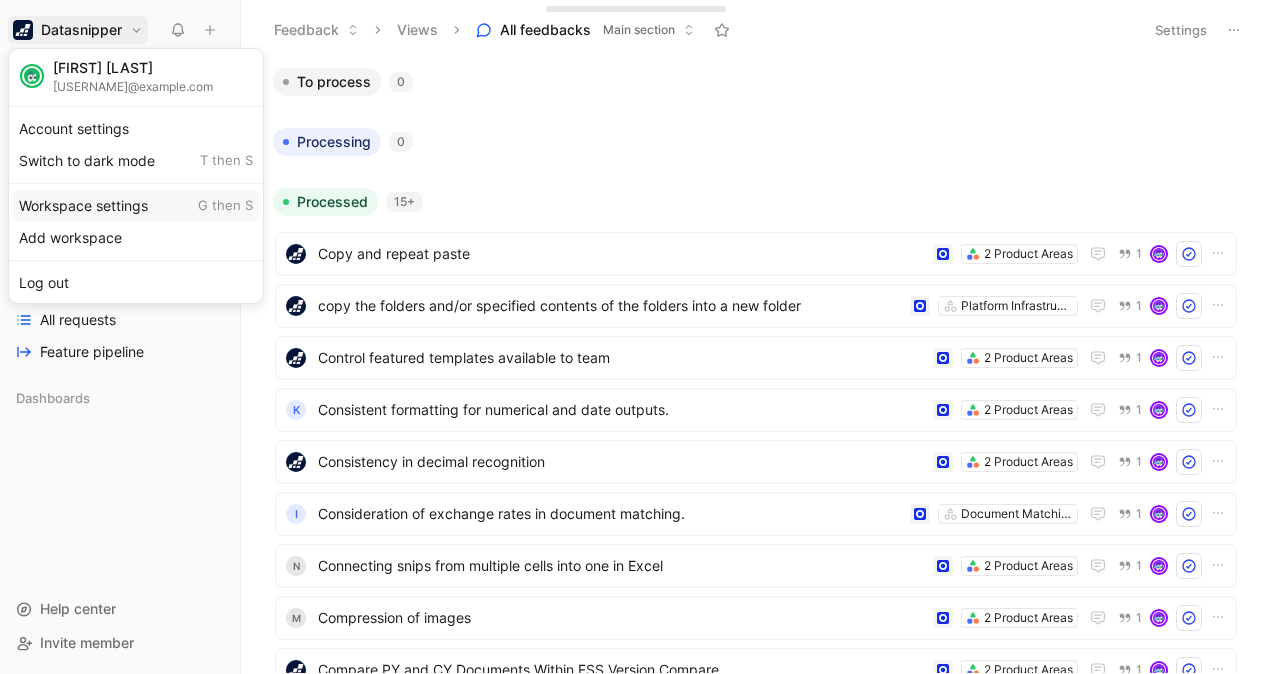 click on "Workspace settings G then S" at bounding box center [136, 206] 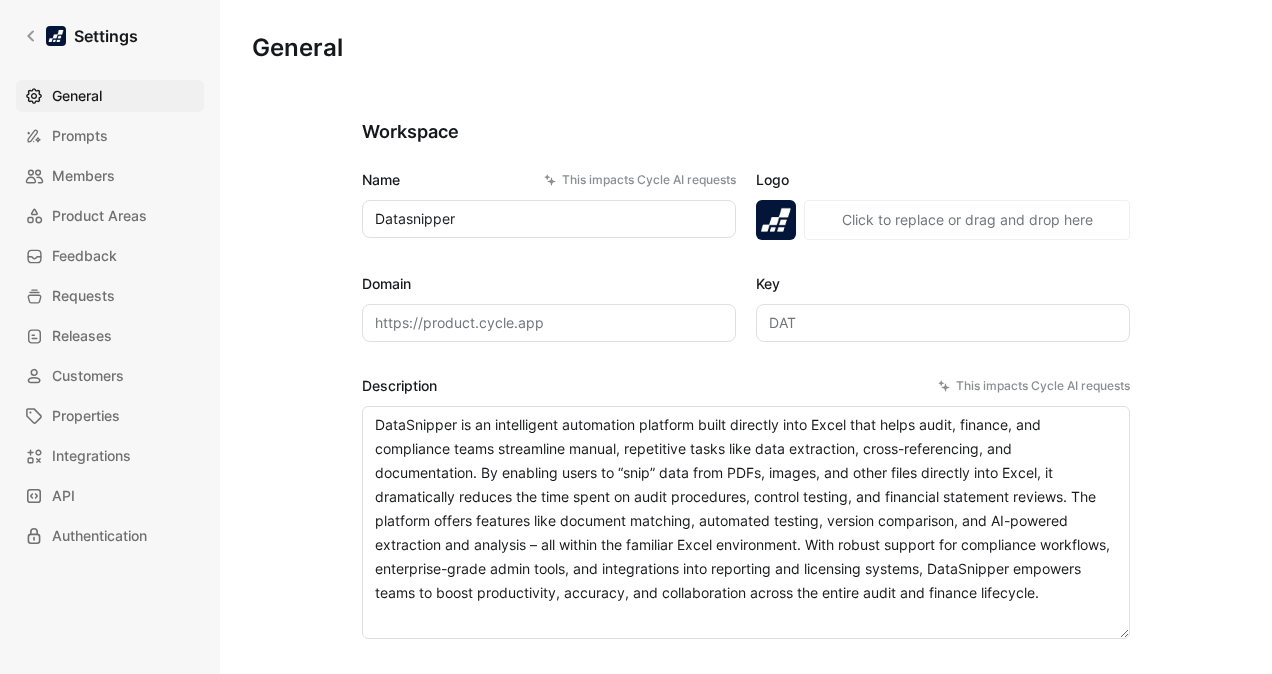 click on "General Saved Workspace Name This impacts Cycle AI requests Datasnipper Logo «r2d» Click to replace or drag and drop here Domain https://product.cycle.app Key DAT Description This impacts Cycle AI requests Keywords Keywords help improve the quality of your transcripts and ensures AI doesn’t misspell your key terms Datasnipper Data snipper  Data slipper  Data snapper  Data sipper  Data skipper  Data nipper  Data zipper  Data tipper  Data clipper  Data ripper Add Allow users with the same email domain to join the workspace Current domain : @ datasnipper.com Collaborators can access only the feedback docs they are subscribed to Collaborators are subscribed to feedback docs for which they are assignee of or in which they have been tagged Authorize Cycle’s team to log into the workspace for support purposes Cycle AI Preferred language for AI-generated titles English Request types linked to AI What do you want to look for in your feedback? Feature Problem Kudo Add Feedback autopilot Suggest title" at bounding box center (746, 1373) 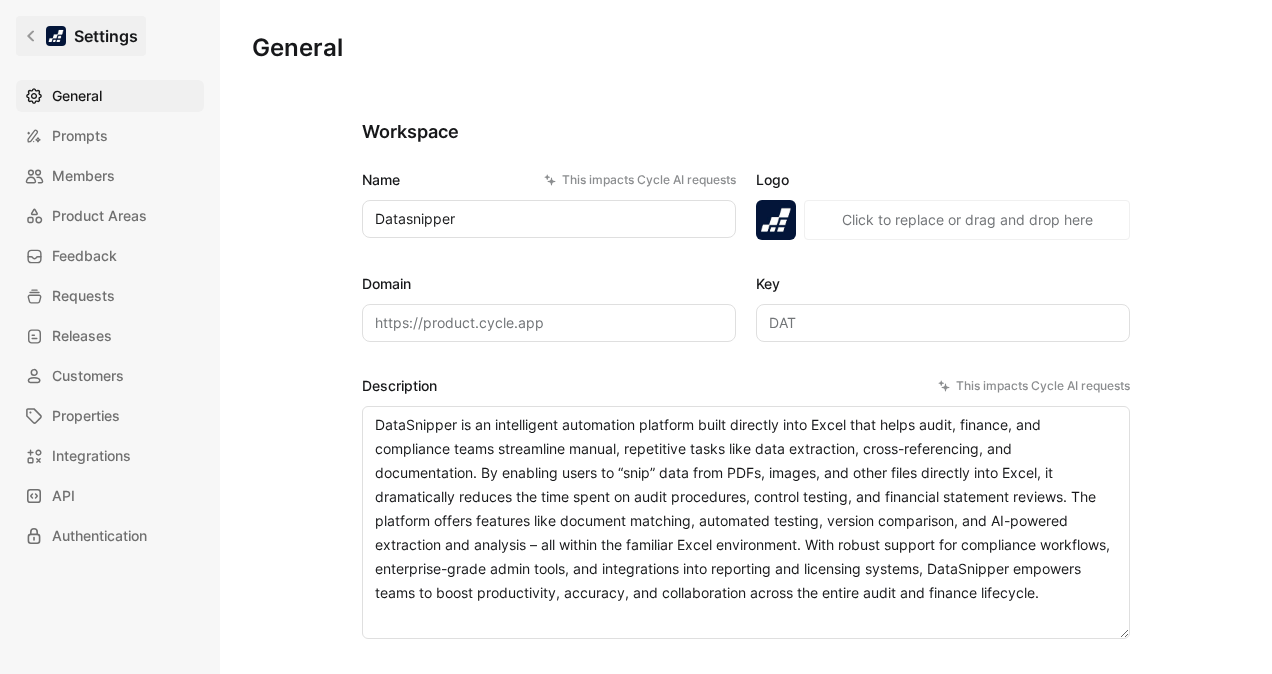 click on "Settings" at bounding box center [81, 36] 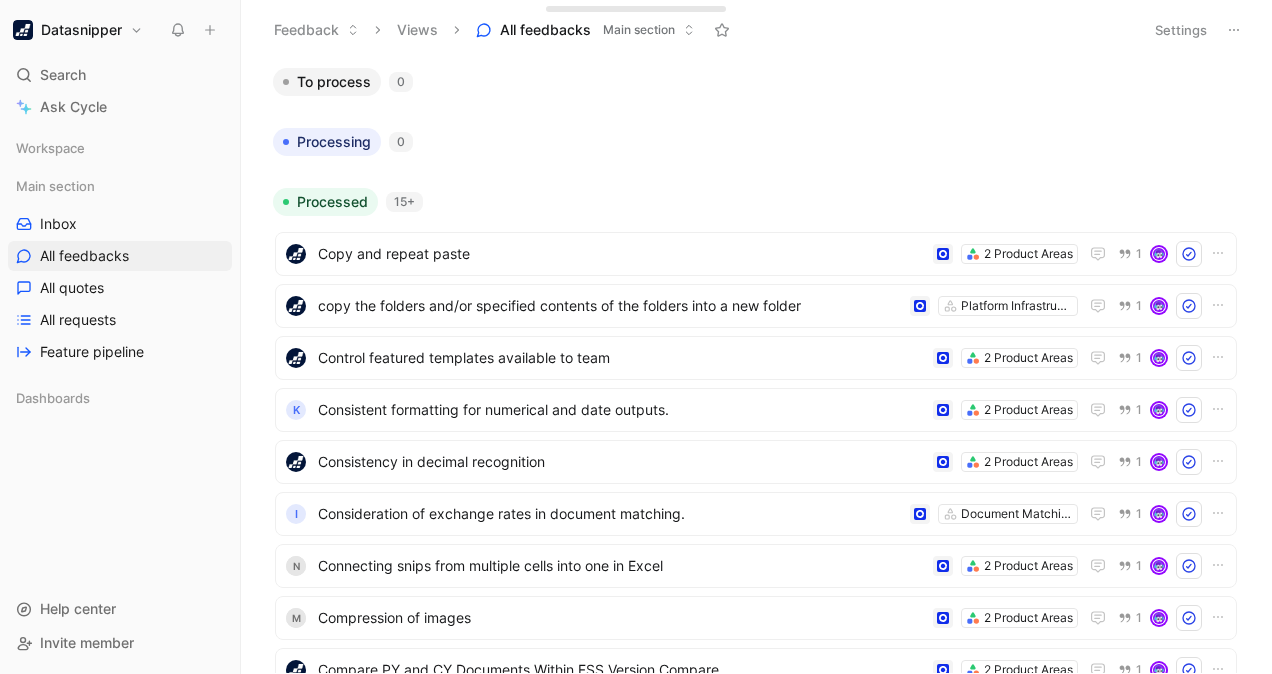click on "Datasnipper" at bounding box center (81, 30) 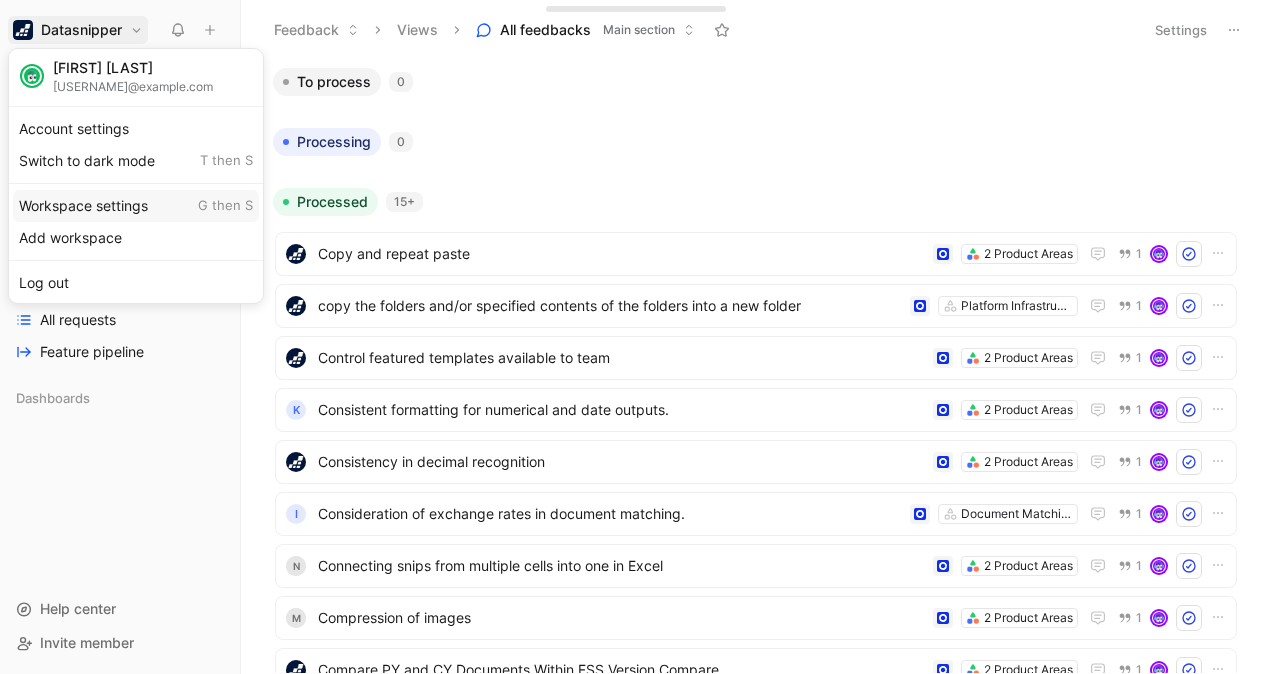 click on "Workspace settings G then S" at bounding box center [136, 206] 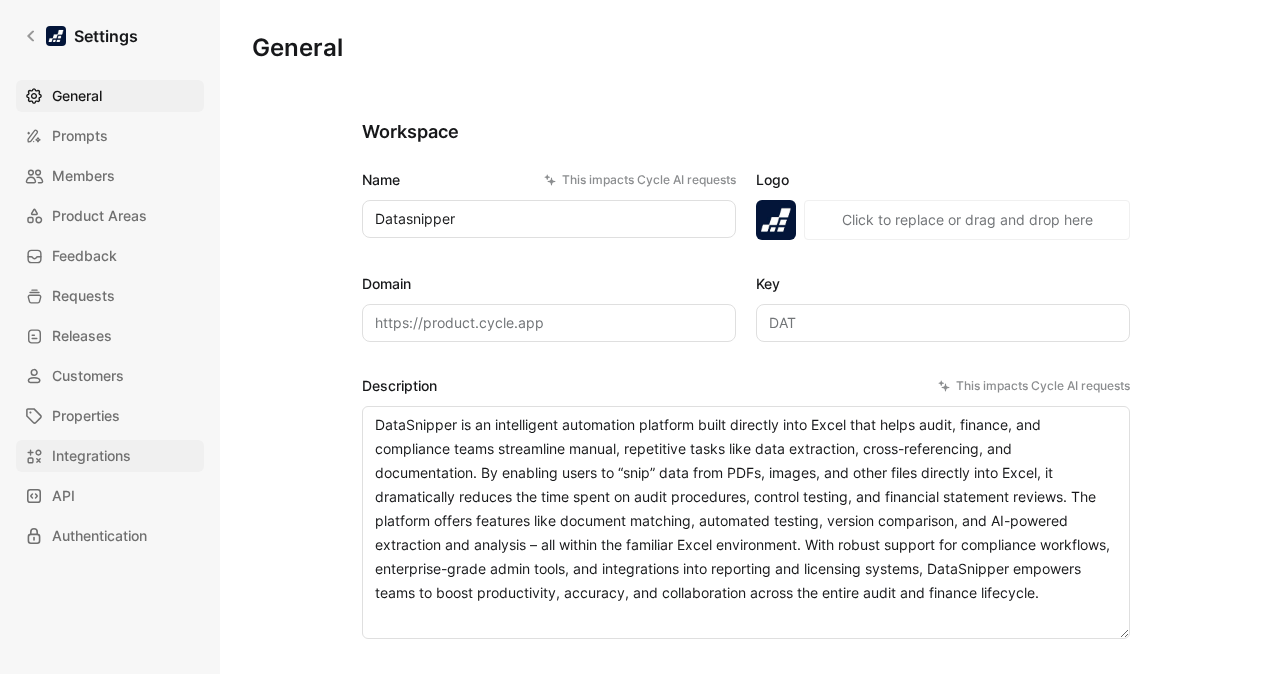 click on "Integrations" at bounding box center [91, 456] 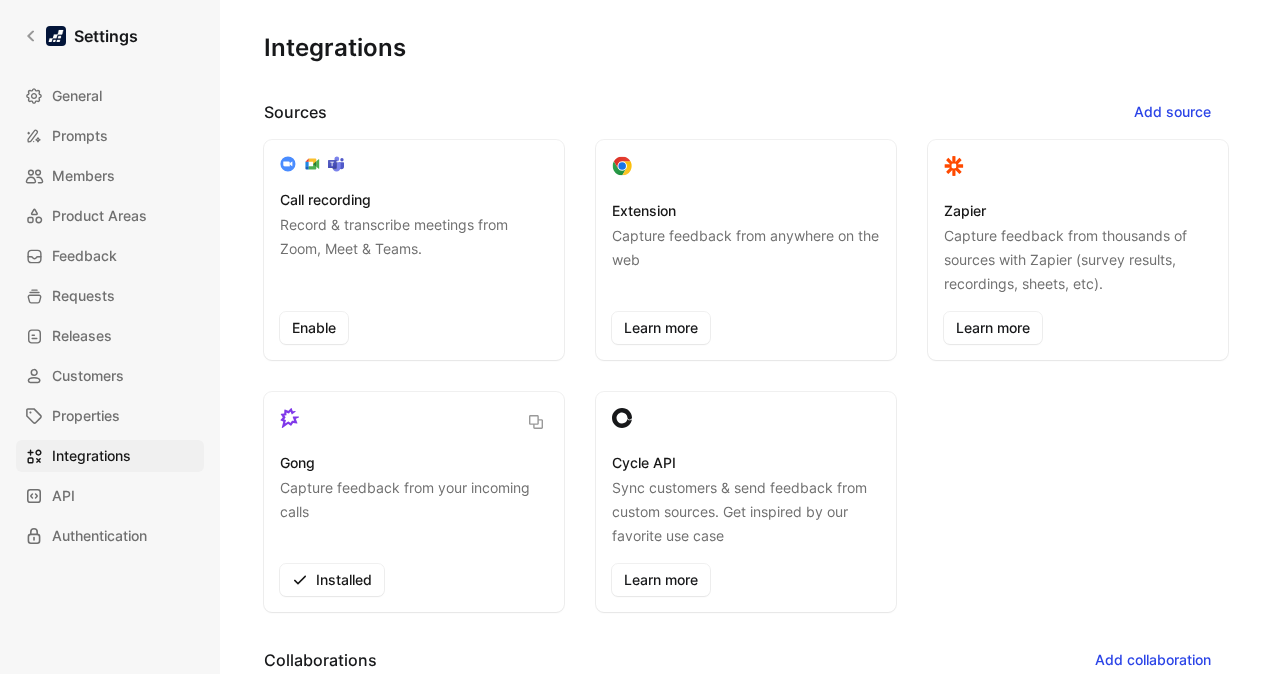 click on "Call recording Record & transcribe meetings from Zoom, Meet & Teams. Enable Extension Capture feedback from anywhere on the web Learn more Zapier Capture feedback from thousands of sources with Zapier (survey results, recordings, sheets, etc). Learn more Gong Capture feedback from your incoming calls Installed Cycle API Sync customers & send feedback from custom sources. Get inspired by our favorite use case Learn more" at bounding box center [746, 376] 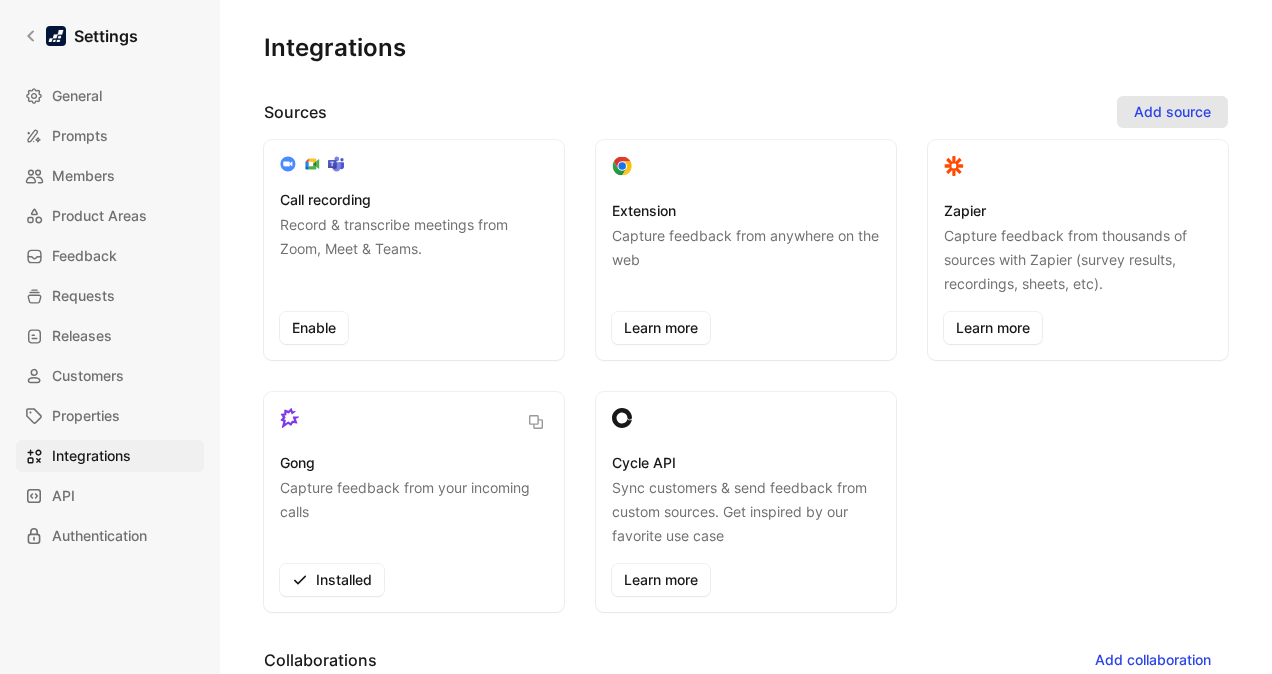 click on "Add   source" at bounding box center [1172, 112] 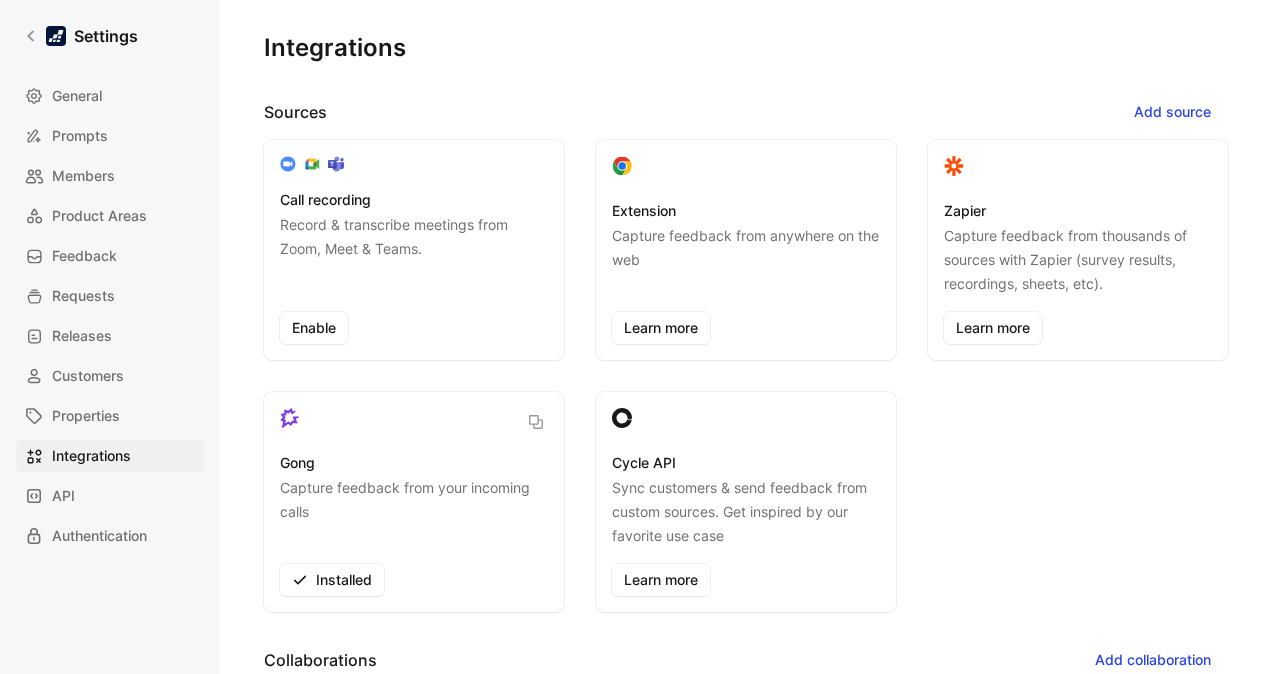 click on "Integrations" at bounding box center [746, 48] 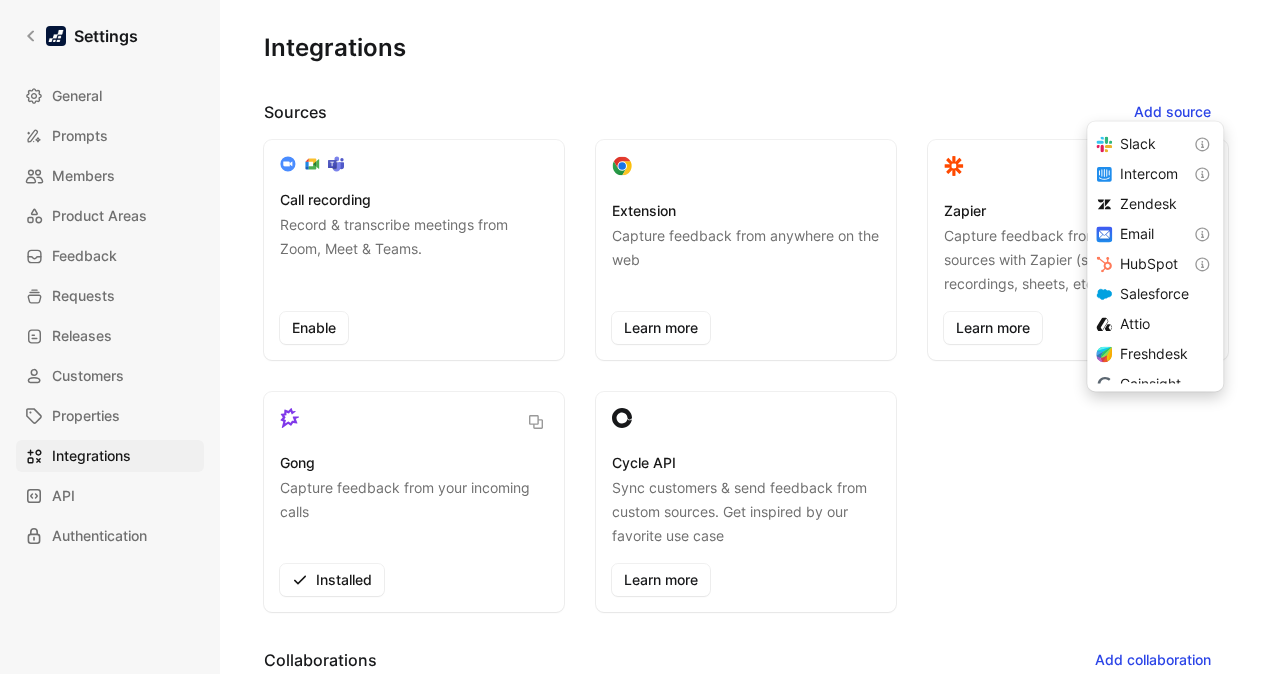 click on "Integrations" at bounding box center [746, 48] 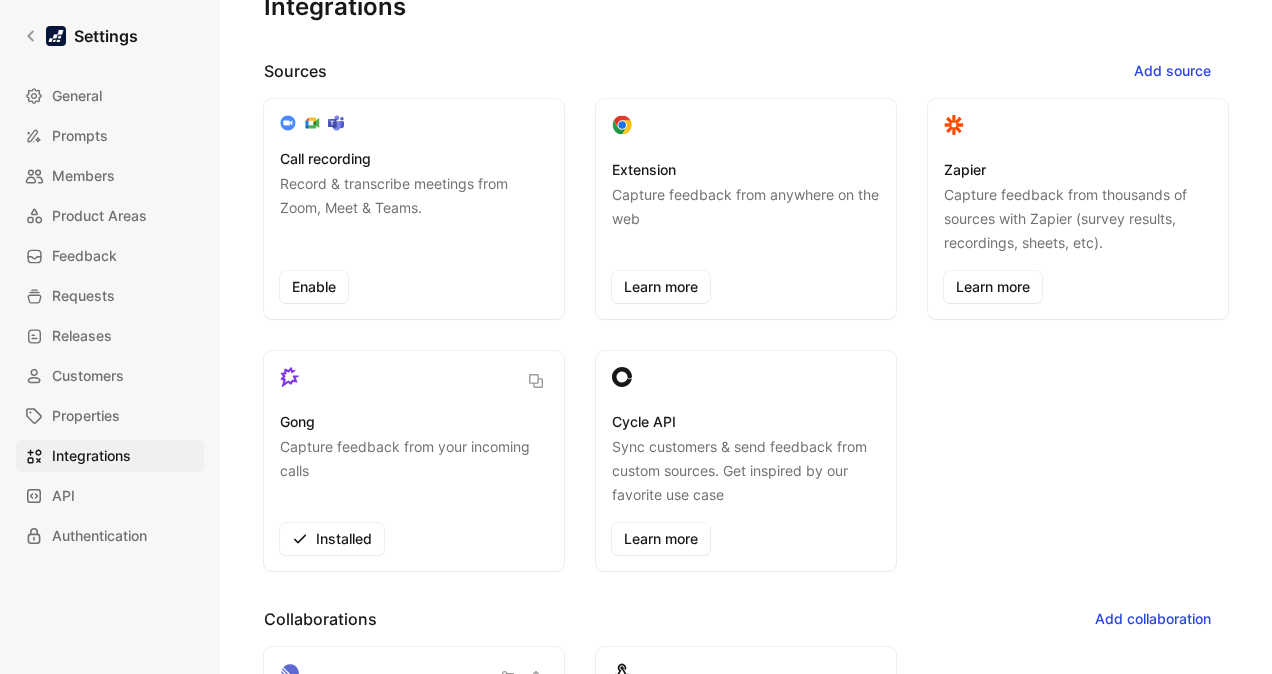 scroll, scrollTop: 0, scrollLeft: 0, axis: both 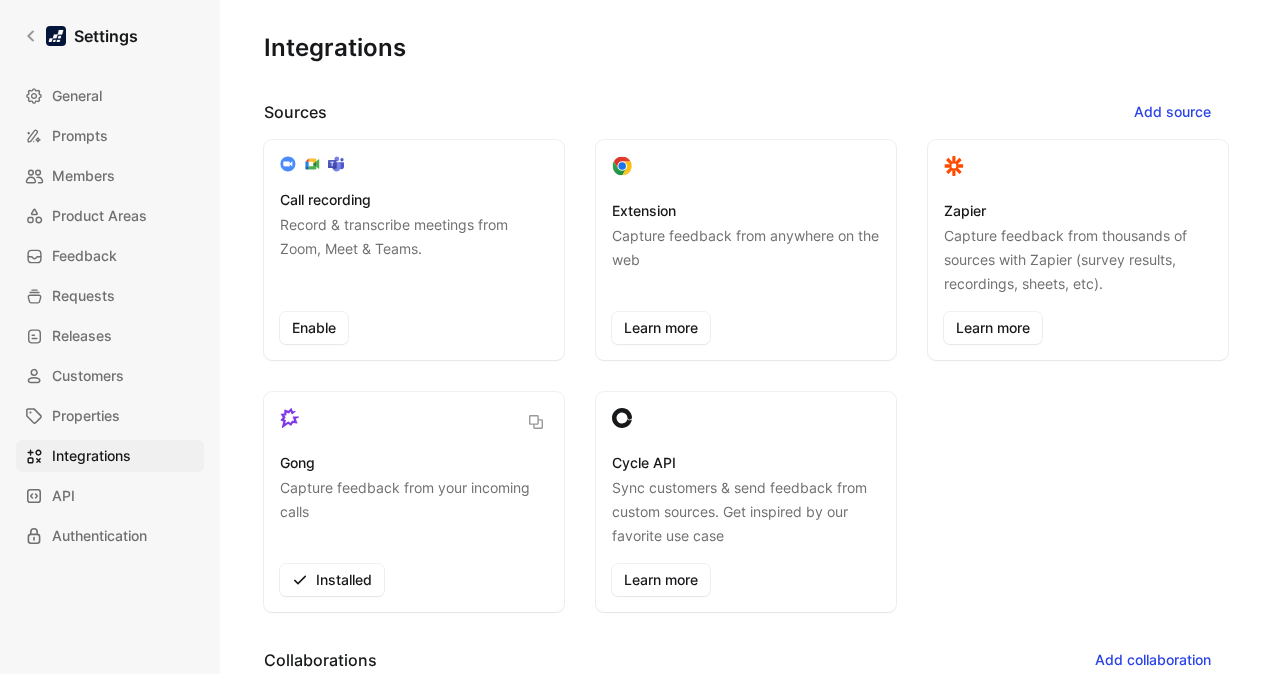 click on "Call recording Record & transcribe meetings from Zoom, Meet & Teams. Enable Extension Capture feedback from anywhere on the web Learn more Zapier Capture feedback from thousands of sources with Zapier (survey results, recordings, sheets, etc). Learn more Gong Capture feedback from your incoming calls Installed Cycle API Sync customers & send feedback from custom sources. Get inspired by our favorite use case Learn more" at bounding box center [746, 376] 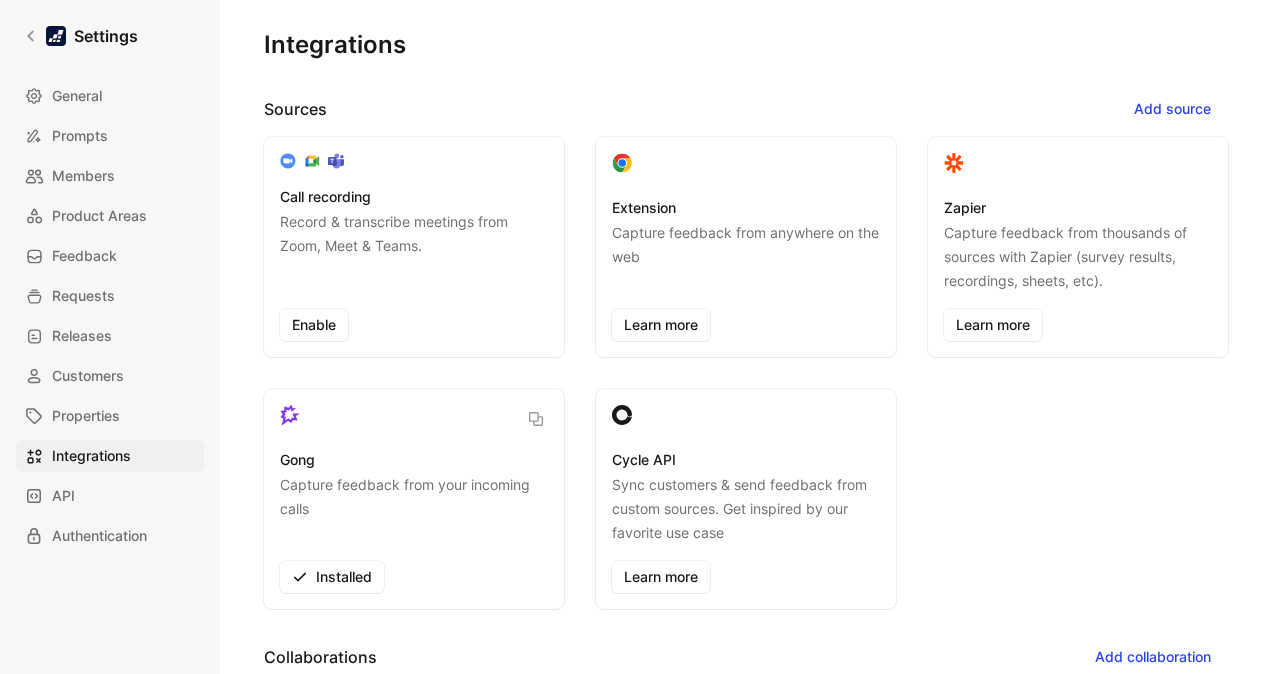 scroll, scrollTop: 0, scrollLeft: 0, axis: both 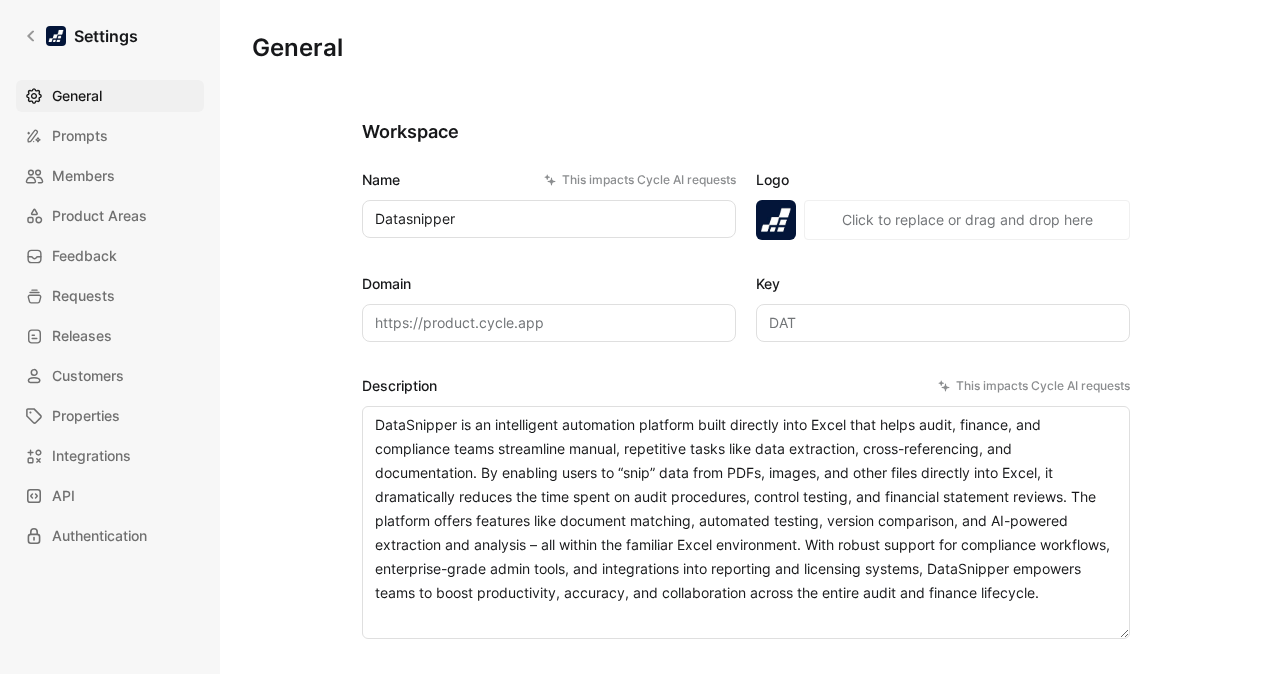 click on "General Prompts Members Product Areas Feedback Requests Releases Customers Properties Integrations API Authentication" at bounding box center [117, 316] 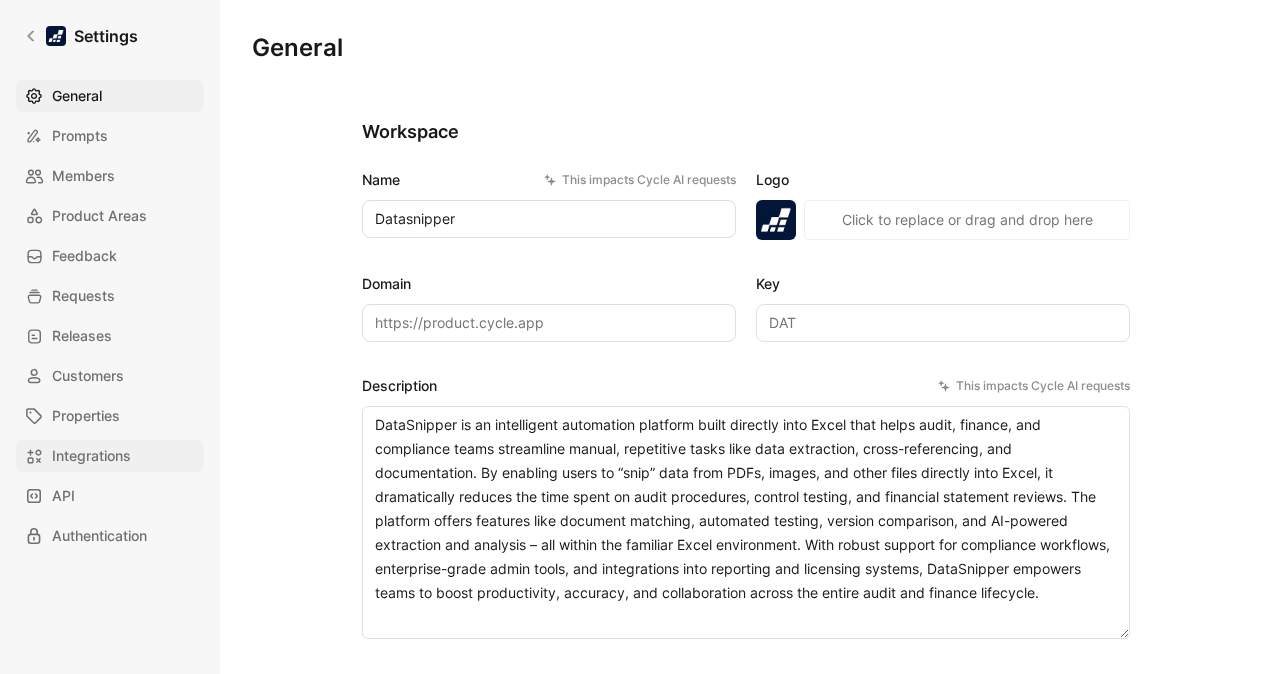 click on "Integrations" at bounding box center (91, 456) 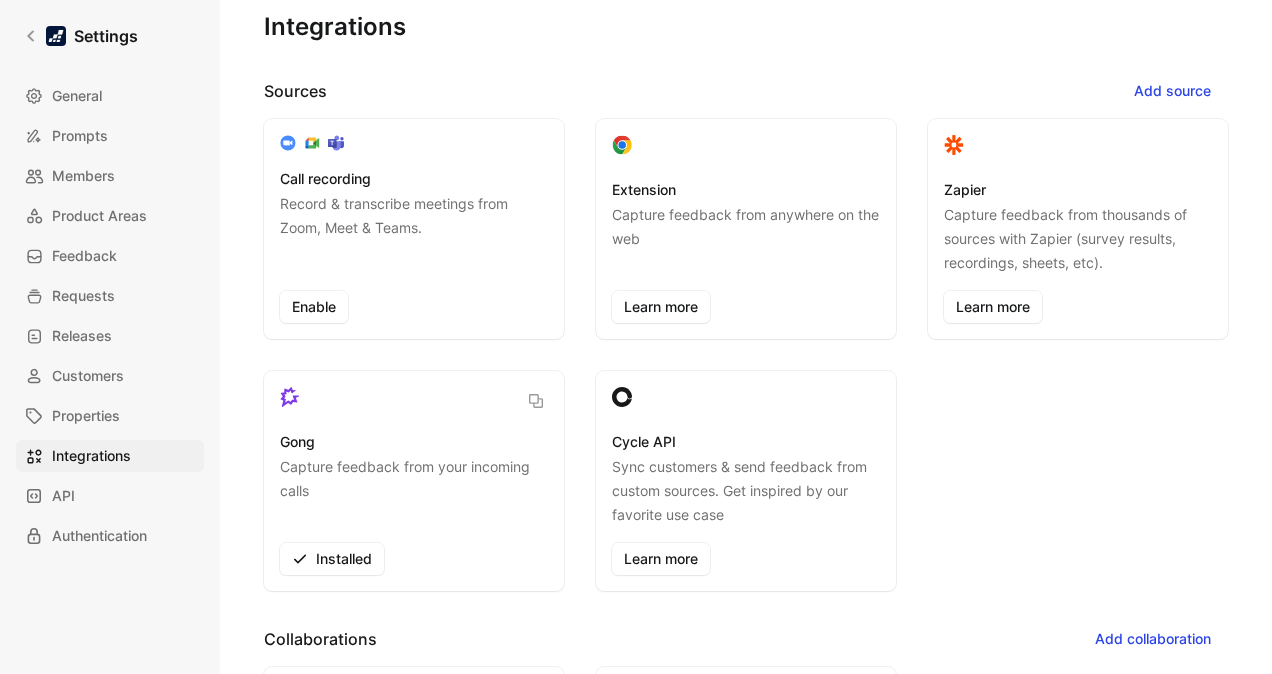 scroll, scrollTop: 0, scrollLeft: 0, axis: both 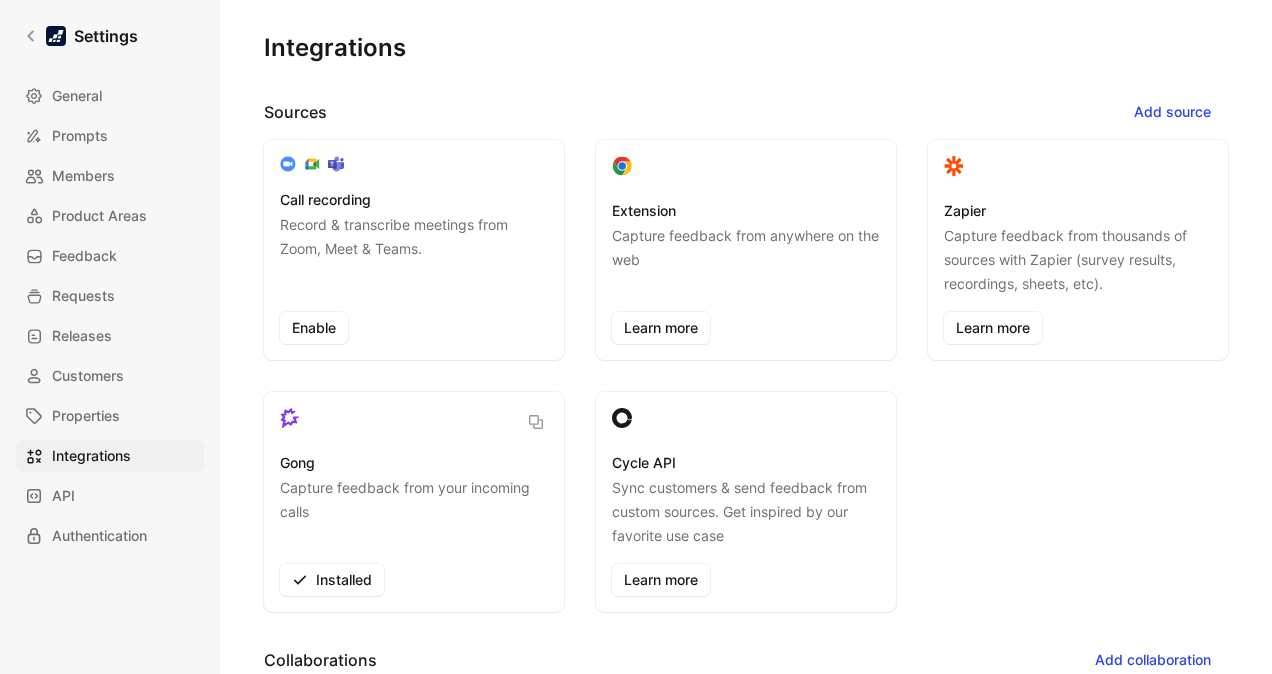 click on "Call recording Record & transcribe meetings from Zoom, Meet & Teams. Enable Extension Capture feedback from anywhere on the web Learn more Zapier Capture feedback from thousands of sources with Zapier (survey results, recordings, sheets, etc). Learn more Gong Capture feedback from your incoming calls Installed Cycle API Sync customers & send feedback from custom sources. Get inspired by our favorite use case Learn more" at bounding box center (746, 376) 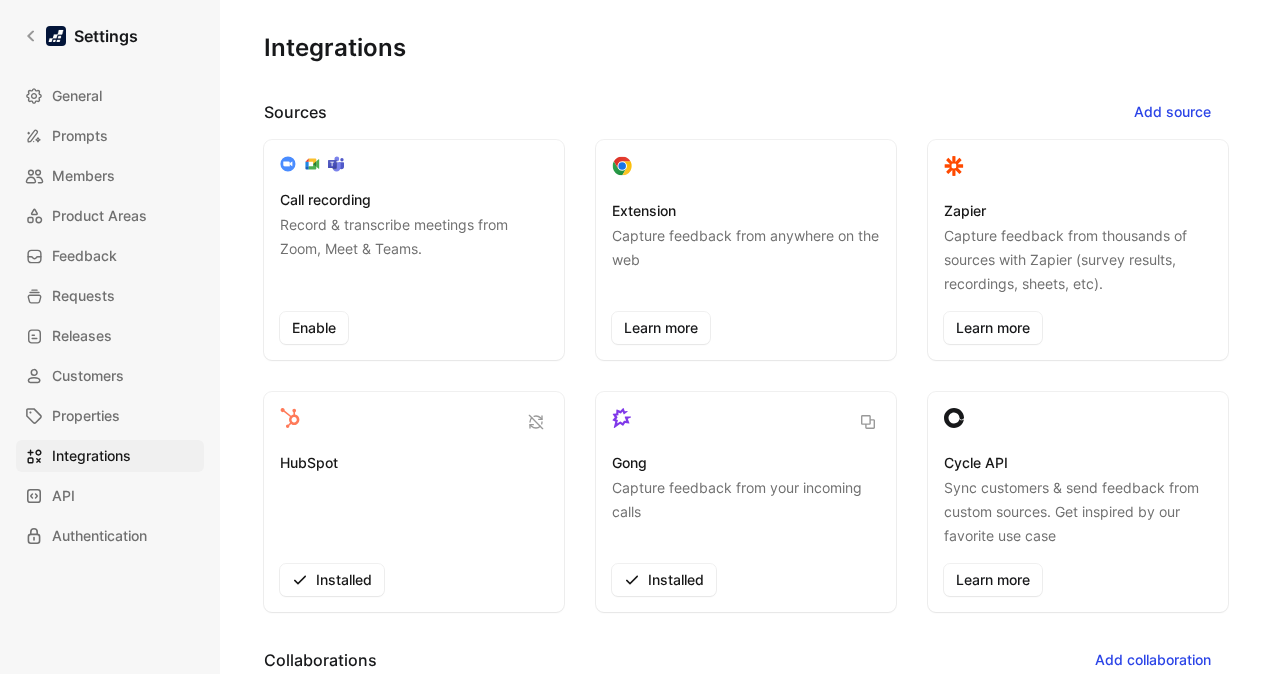 click on "Integrations Sources Add   source Call recording Record & transcribe meetings from Zoom, Meet & Teams. Enable Extension Capture feedback from anywhere on the web Learn more Zapier Capture feedback from thousands of sources with Zapier (survey results, recordings, sheets, etc). Learn more HubSpot Installed Gong Capture feedback from your incoming calls Installed Cycle API Sync customers & send feedback from custom sources. Get inspired by our favorite use case Learn more Collaborations Add   collaboration Linear Link projects and issues Installed Webhooks Trigger custom workflows starting from a Cycle event. Get inspired by our favorite use cases. Learn more Embed links from your favorite tools" at bounding box center (746, 337) 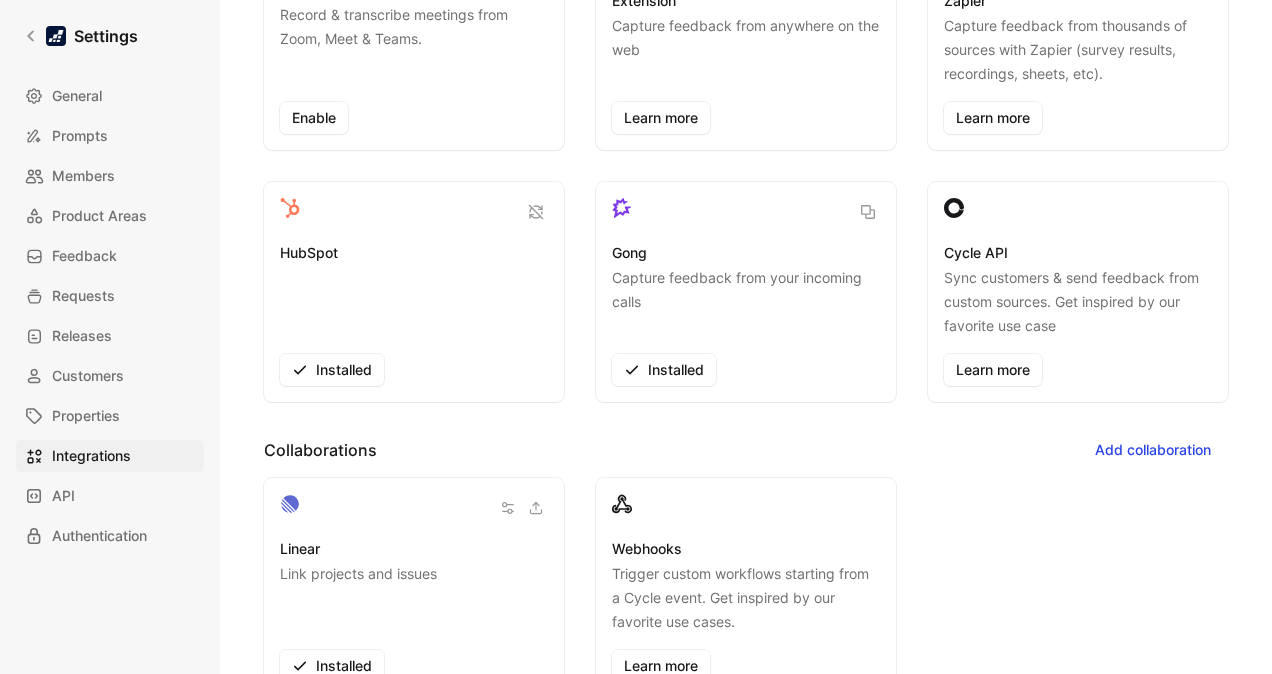 scroll, scrollTop: 211, scrollLeft: 0, axis: vertical 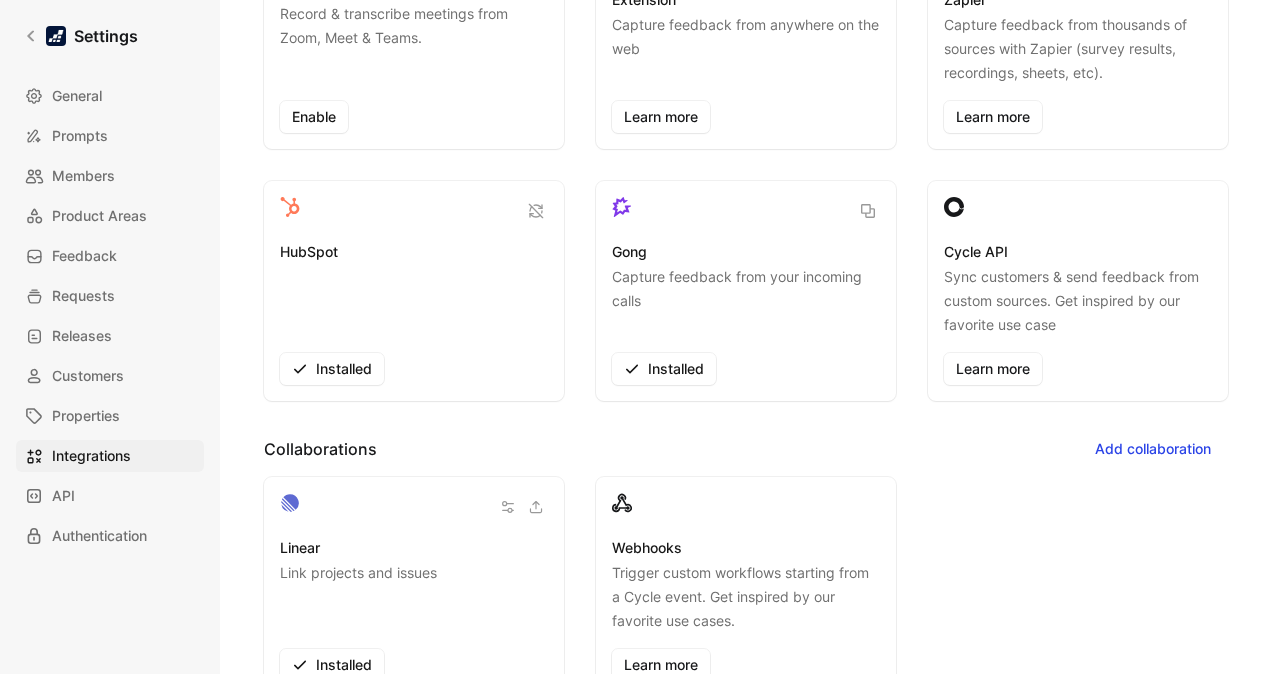 click on "Linear Link projects and issues Installed Webhooks Trigger custom workflows starting from a Cycle event. Get inspired by our favorite use cases. Learn more" at bounding box center [746, 587] 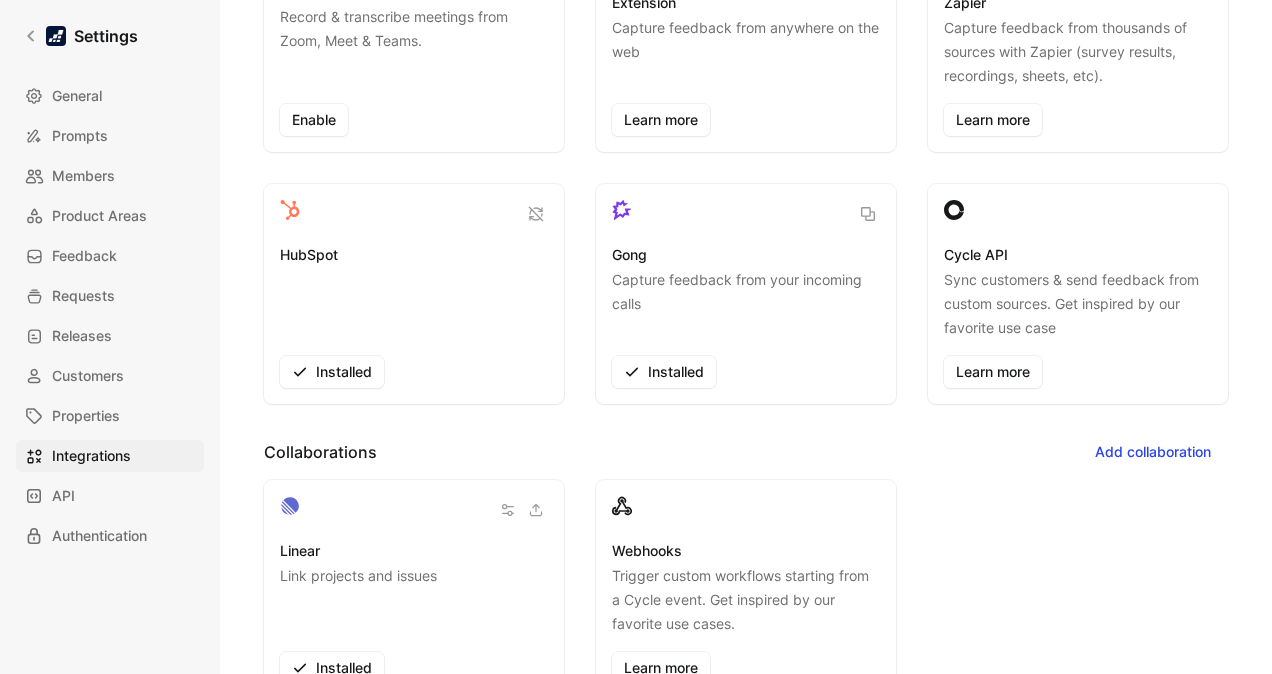 scroll, scrollTop: 228, scrollLeft: 0, axis: vertical 